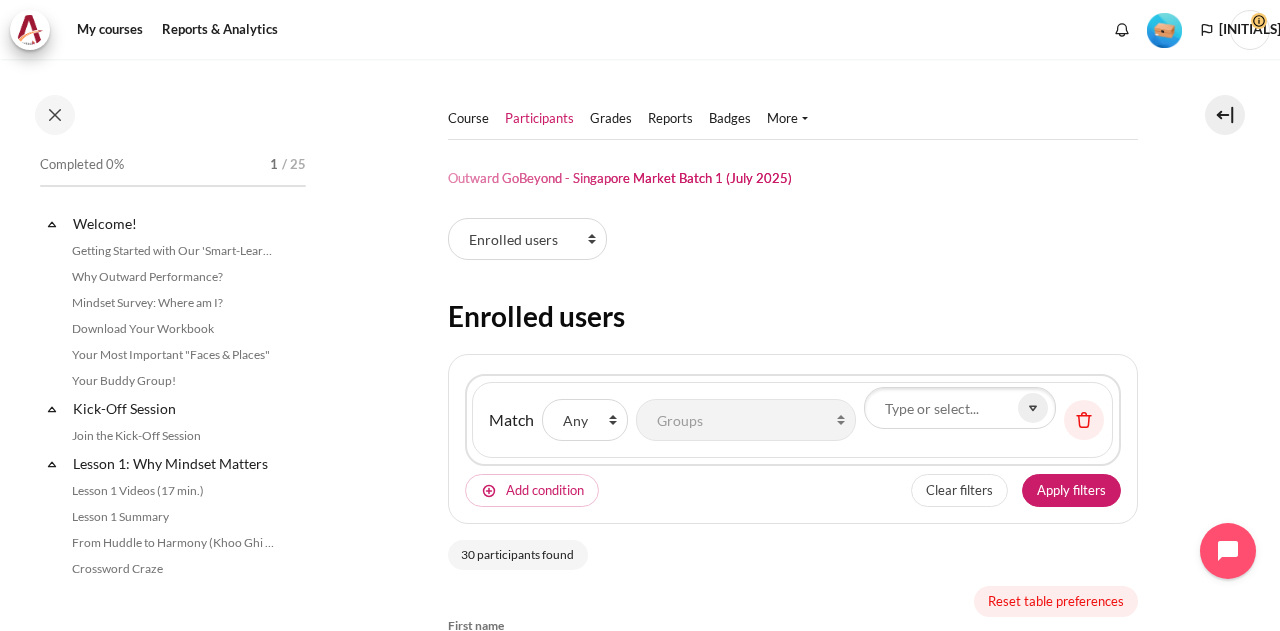 select on "groups" 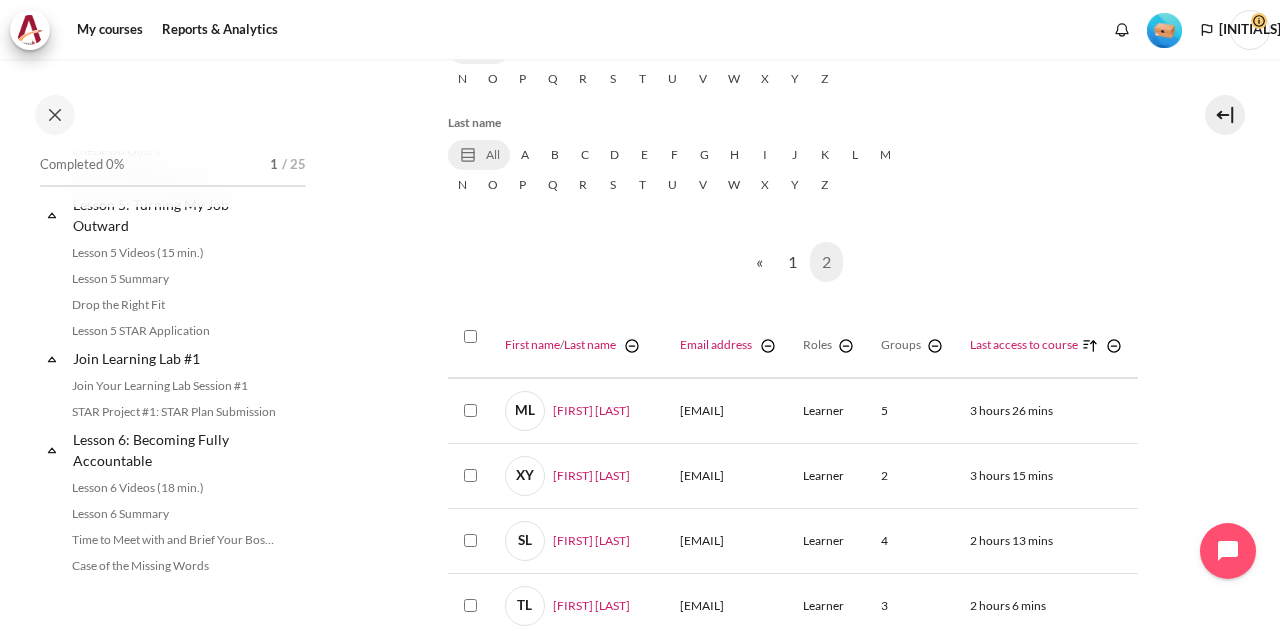 scroll, scrollTop: 900, scrollLeft: 0, axis: vertical 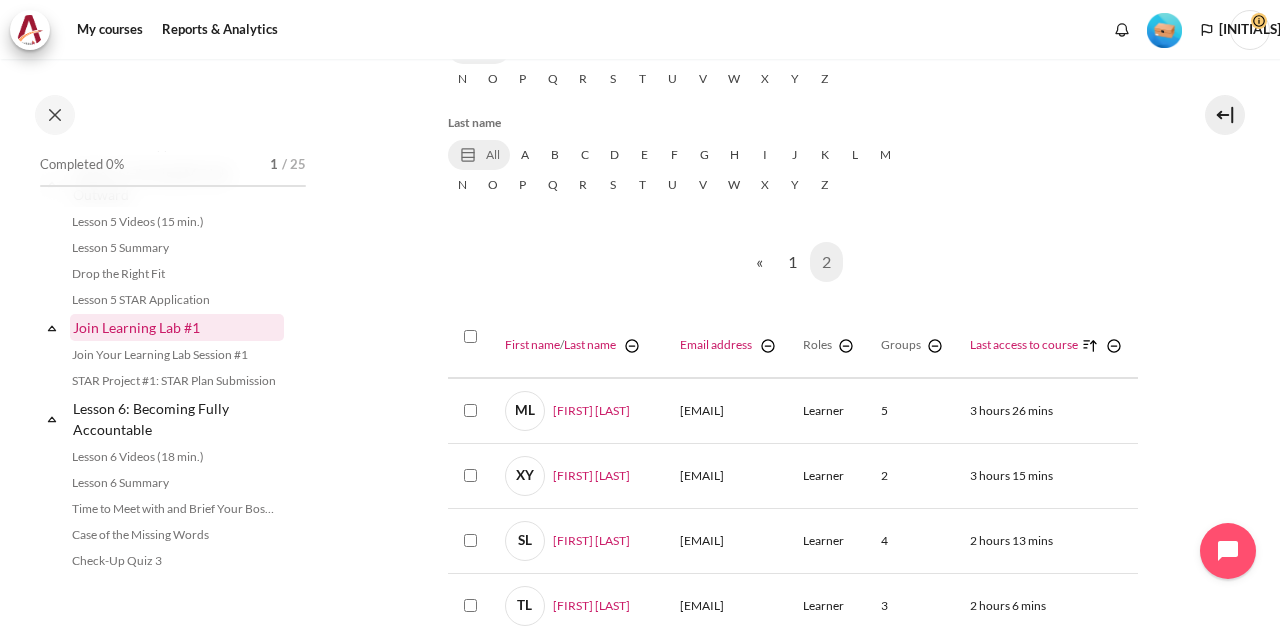 click on "Join Learning Lab #1" at bounding box center (177, 327) 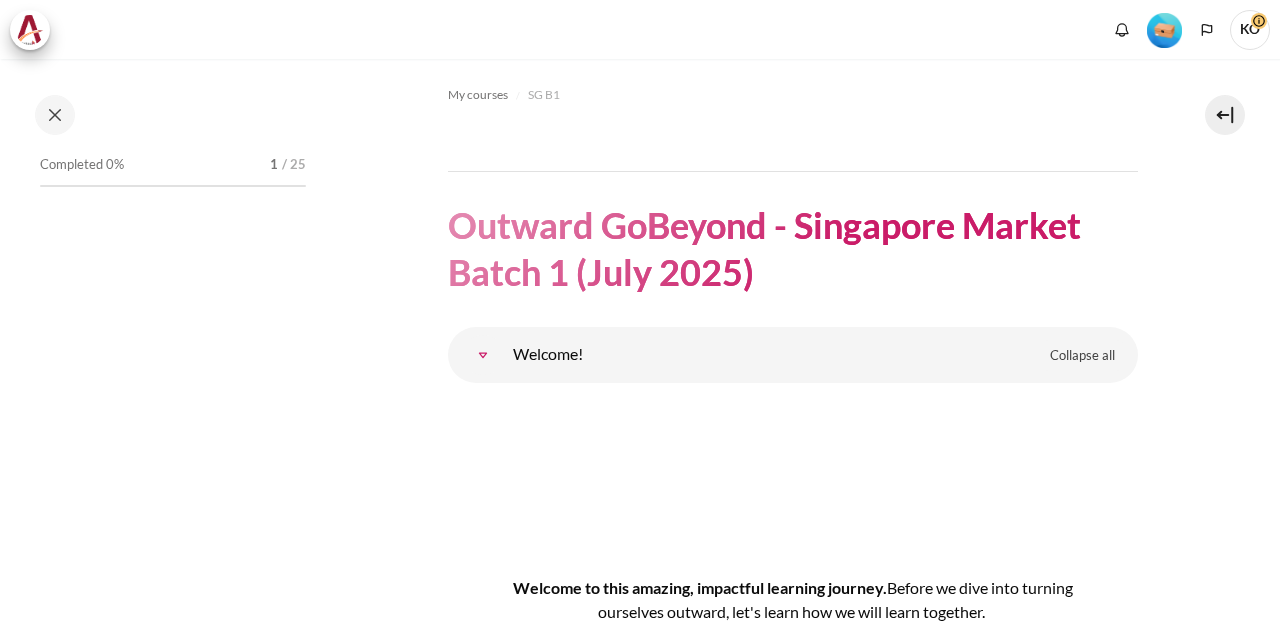 scroll, scrollTop: 0, scrollLeft: 0, axis: both 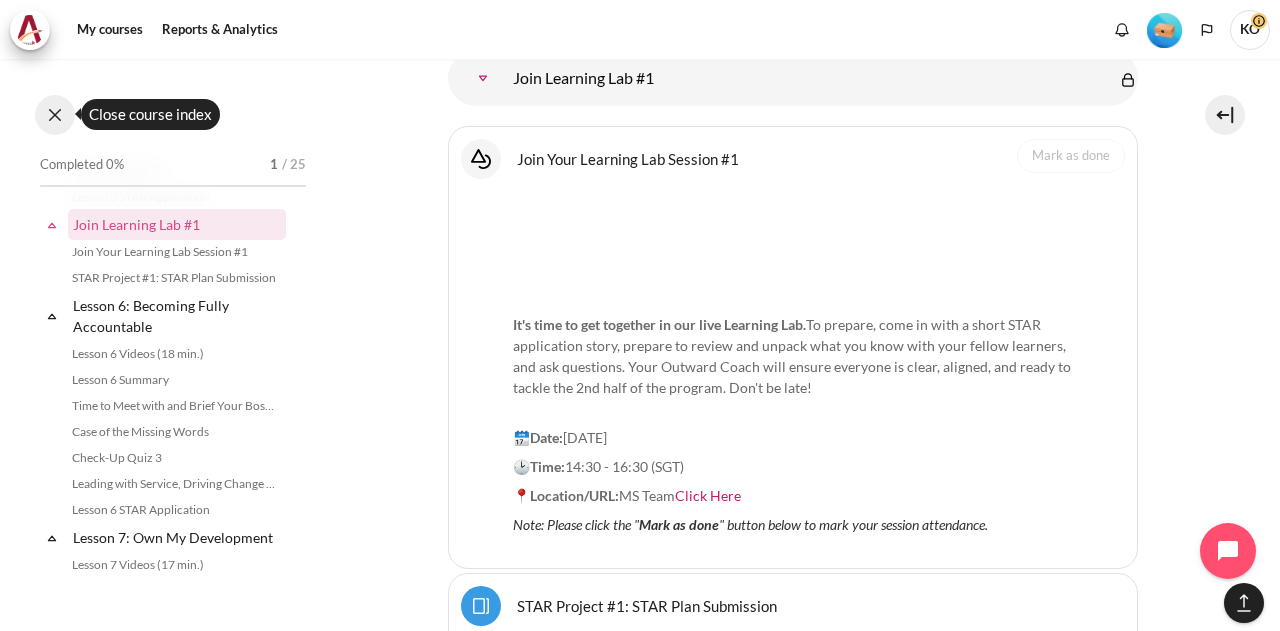 click at bounding box center [55, 115] 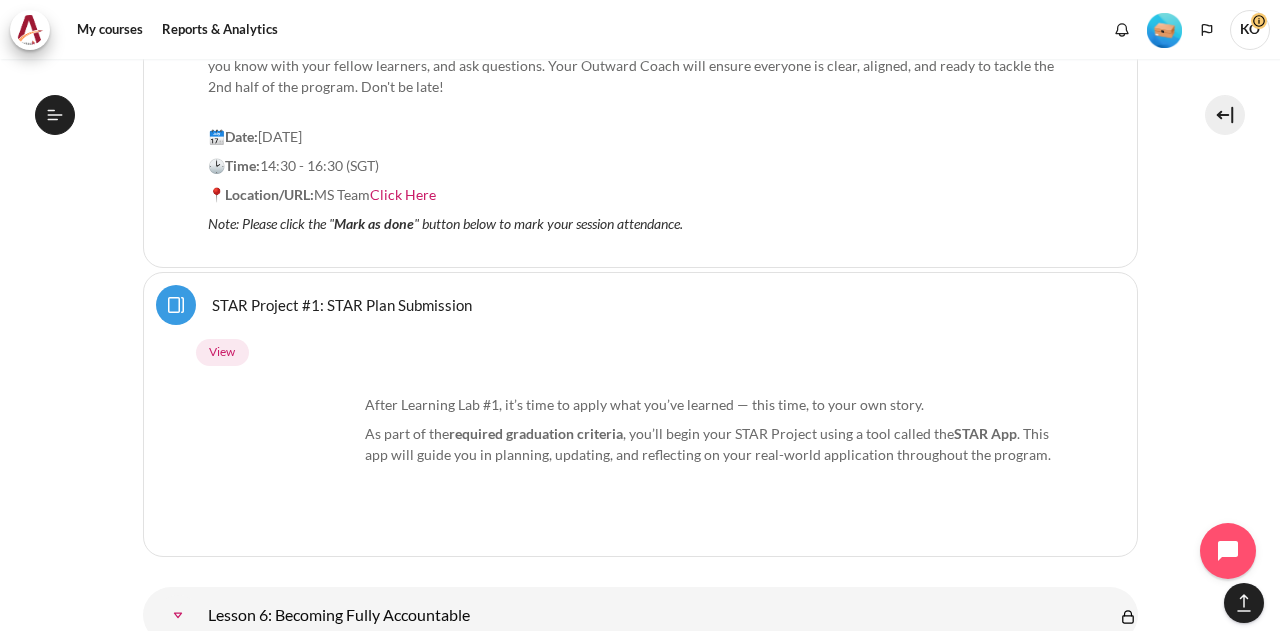 click on "STAR Project #1: STAR Plan Submission   Page" at bounding box center [640, 305] 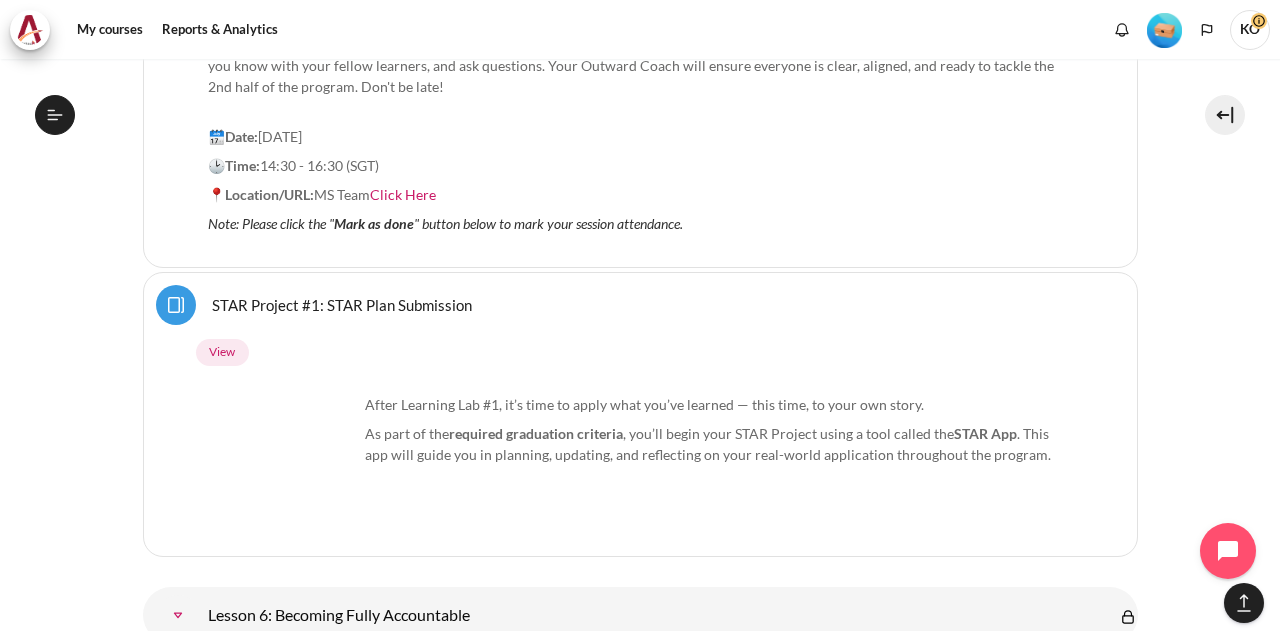 drag, startPoint x: 80, startPoint y: 332, endPoint x: 68, endPoint y: 327, distance: 13 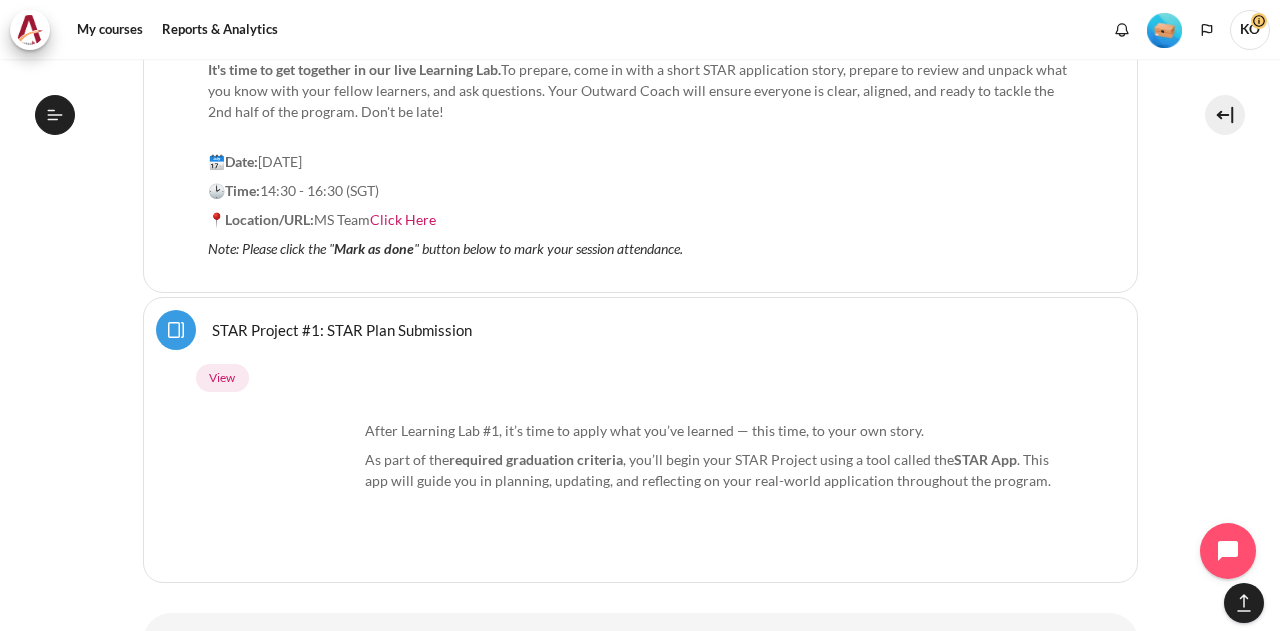 click on "My courses
SG B1
Course" at bounding box center (640, 2262) 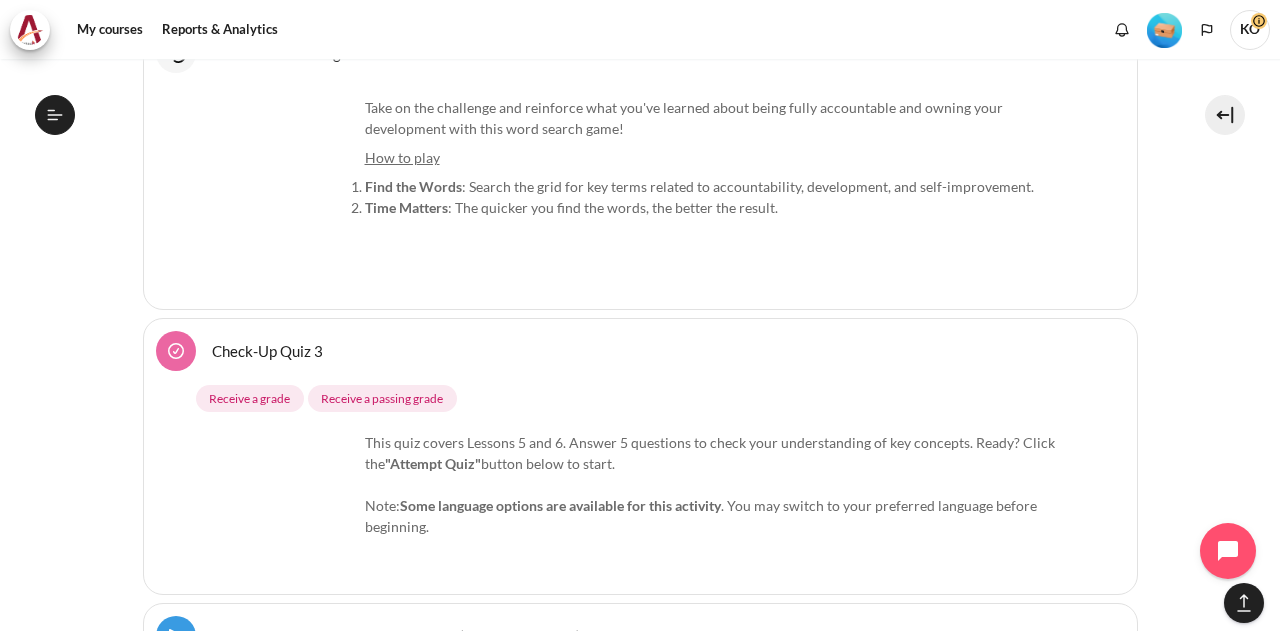 scroll, scrollTop: 15096, scrollLeft: 0, axis: vertical 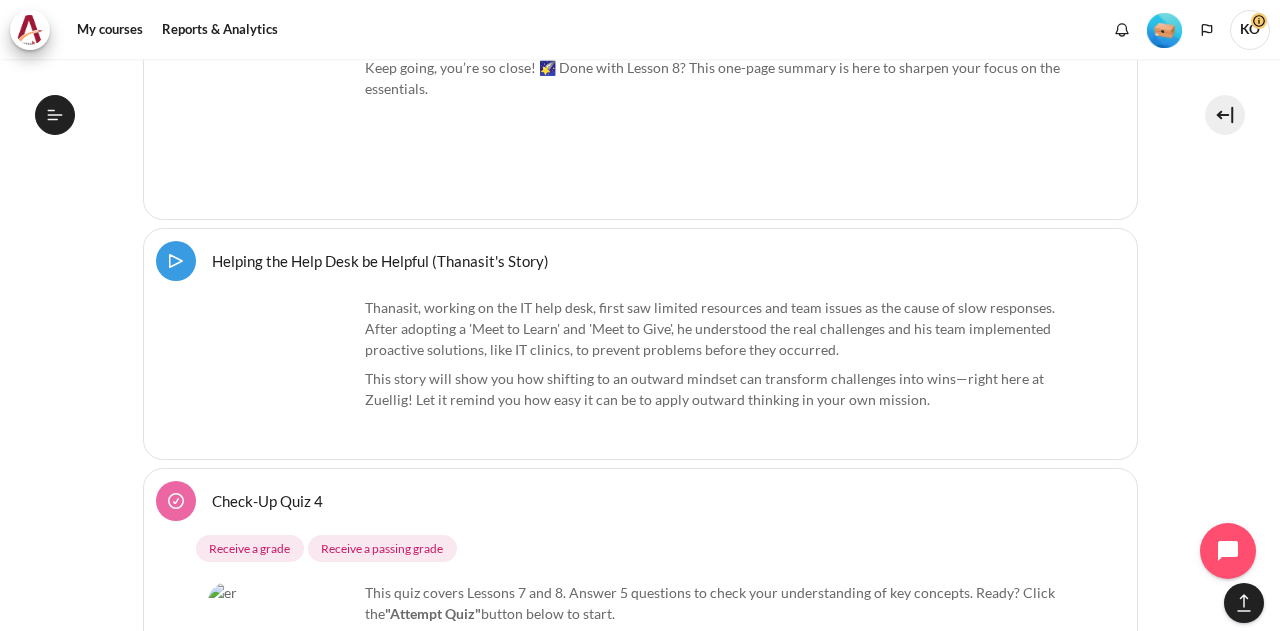drag, startPoint x: 108, startPoint y: 25, endPoint x: 110, endPoint y: 72, distance: 47.042534 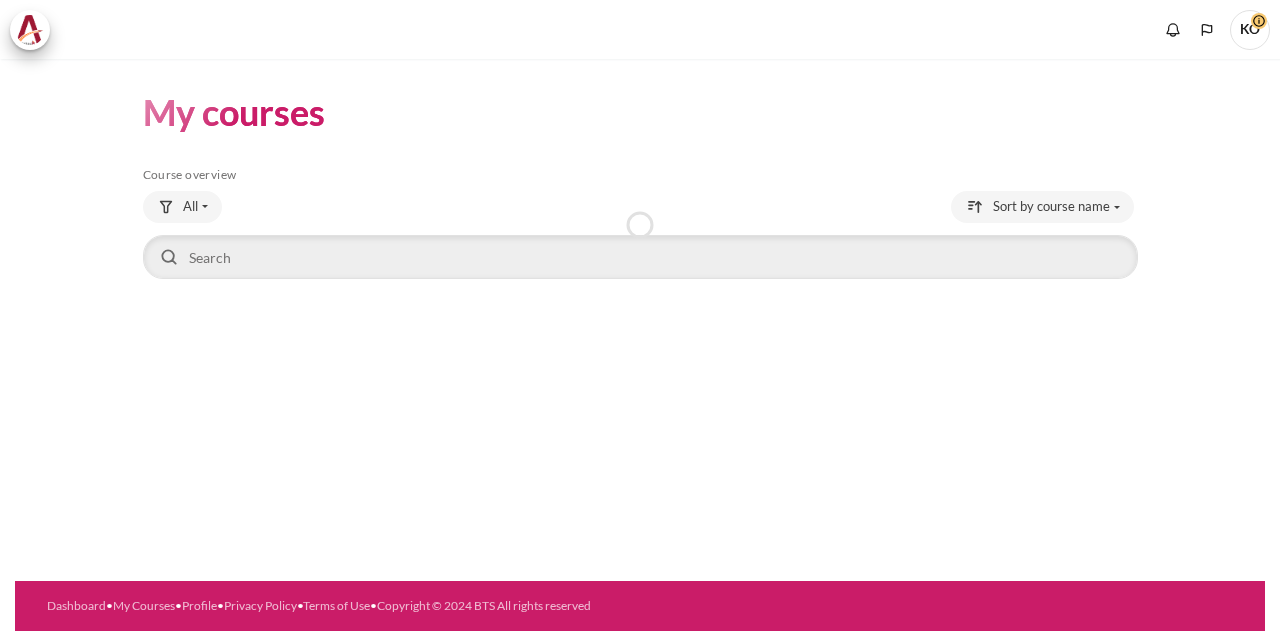 scroll, scrollTop: 0, scrollLeft: 0, axis: both 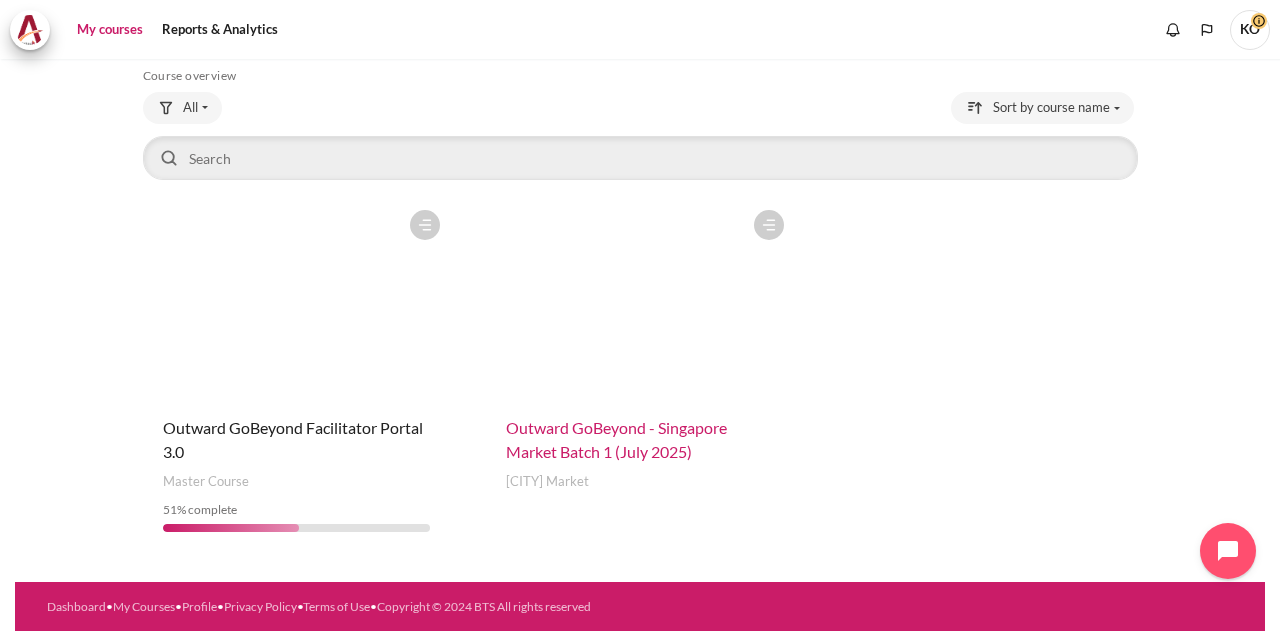 click on "Outward GoBeyond - Singapore Market Batch 1 (July 2025)" at bounding box center (616, 439) 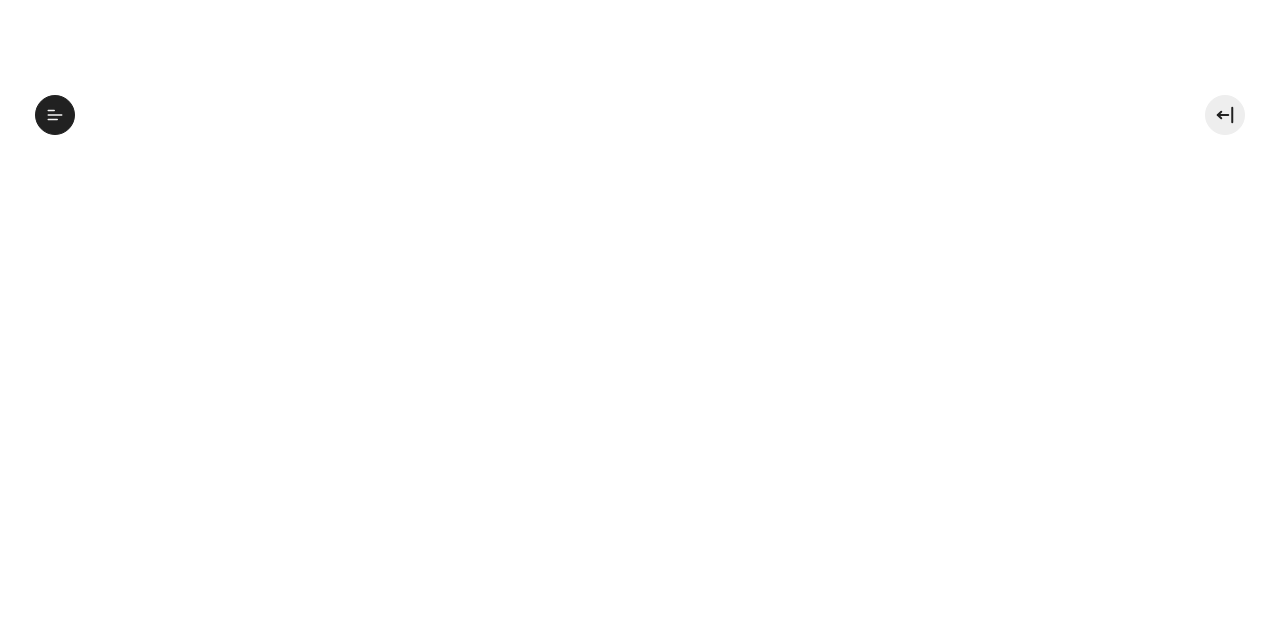 scroll, scrollTop: 0, scrollLeft: 0, axis: both 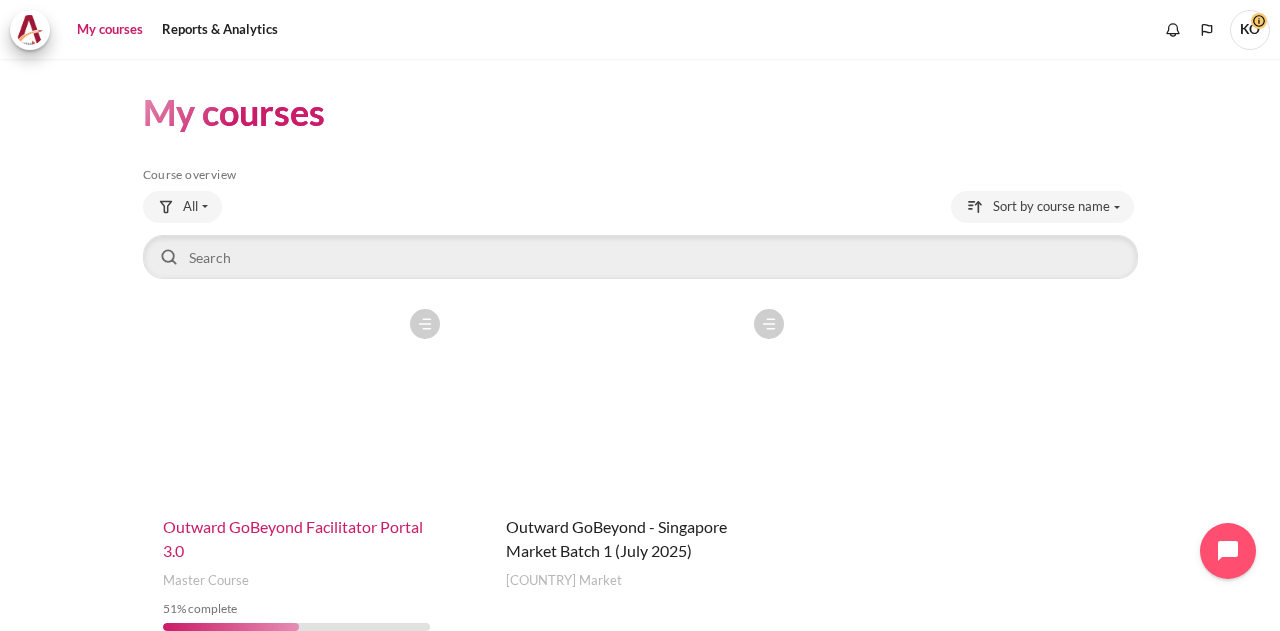 click on "Outward GoBeyond Facilitator Portal 3.0" at bounding box center (293, 538) 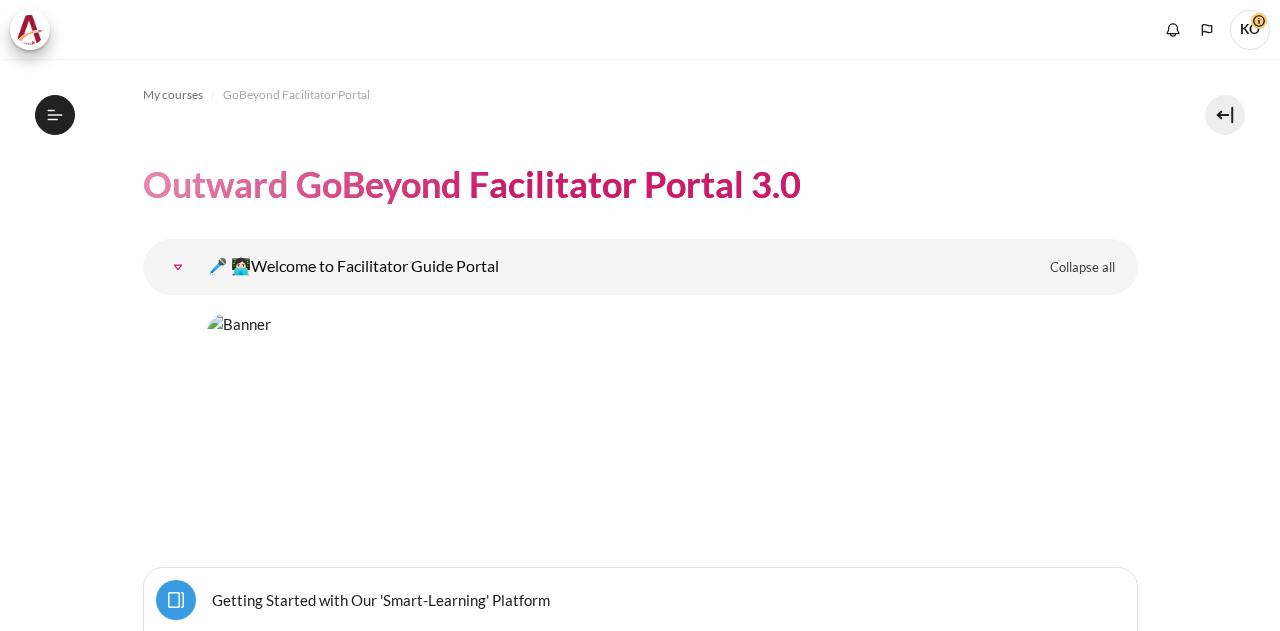 scroll, scrollTop: 0, scrollLeft: 0, axis: both 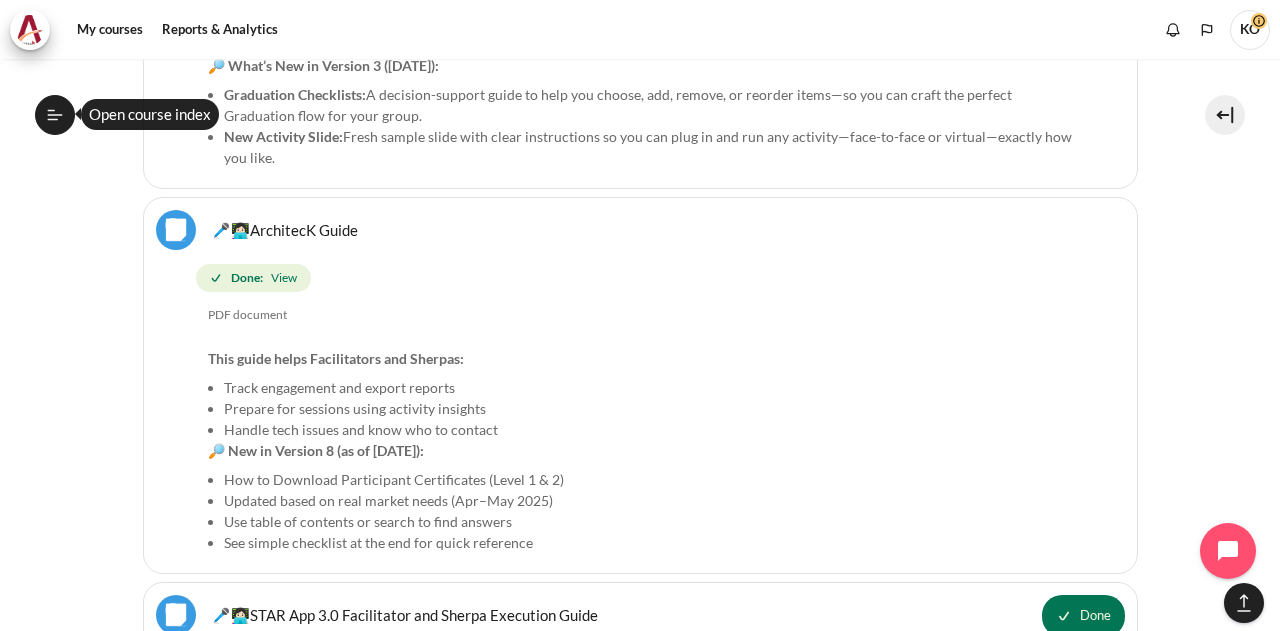 drag, startPoint x: 54, startPoint y: 105, endPoint x: 64, endPoint y: 117, distance: 15.6205 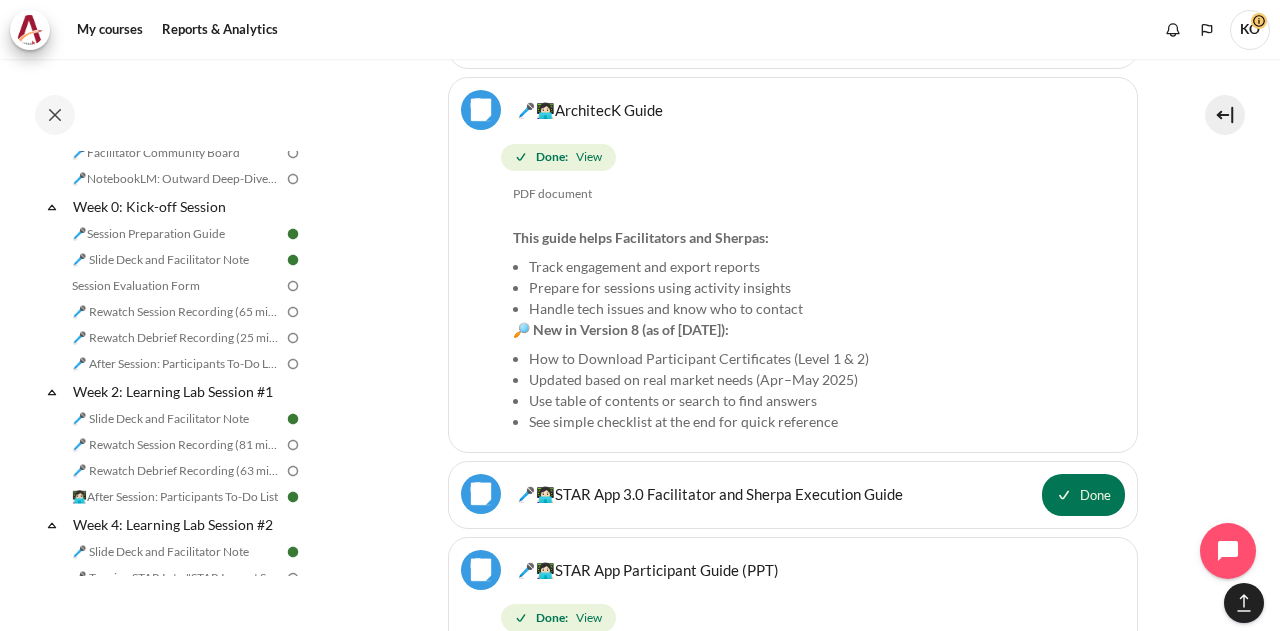 scroll, scrollTop: 1147, scrollLeft: 0, axis: vertical 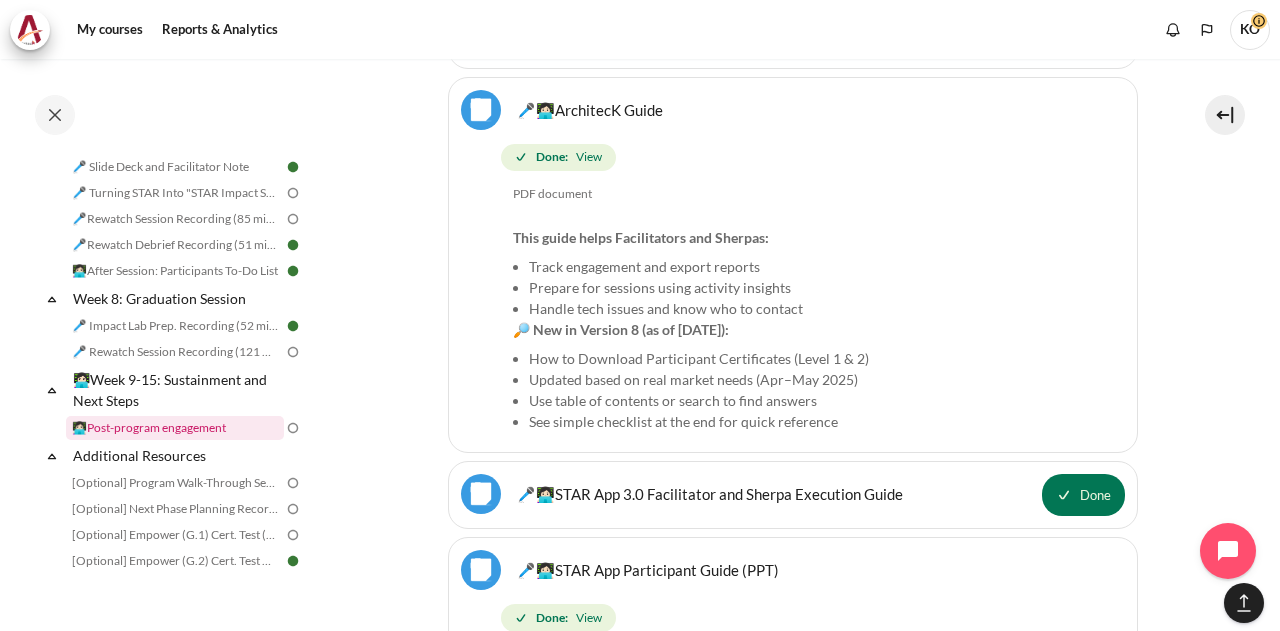 click on "👩🏻‍💻Post-program engagement" at bounding box center (175, 428) 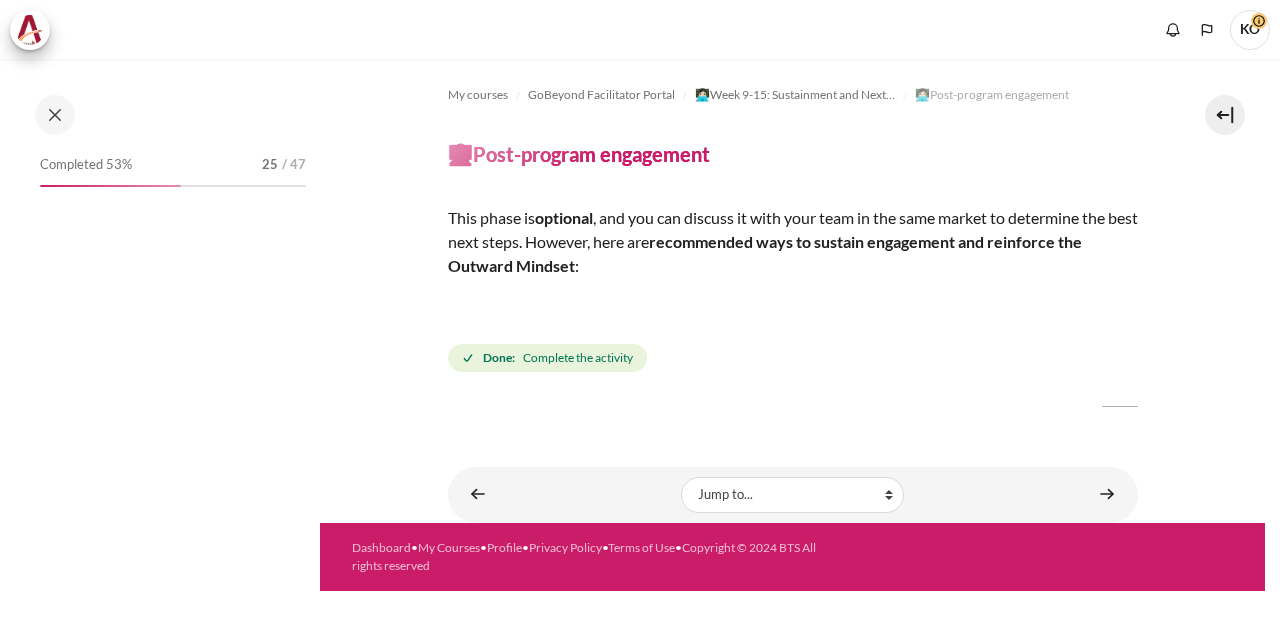 scroll, scrollTop: 0, scrollLeft: 0, axis: both 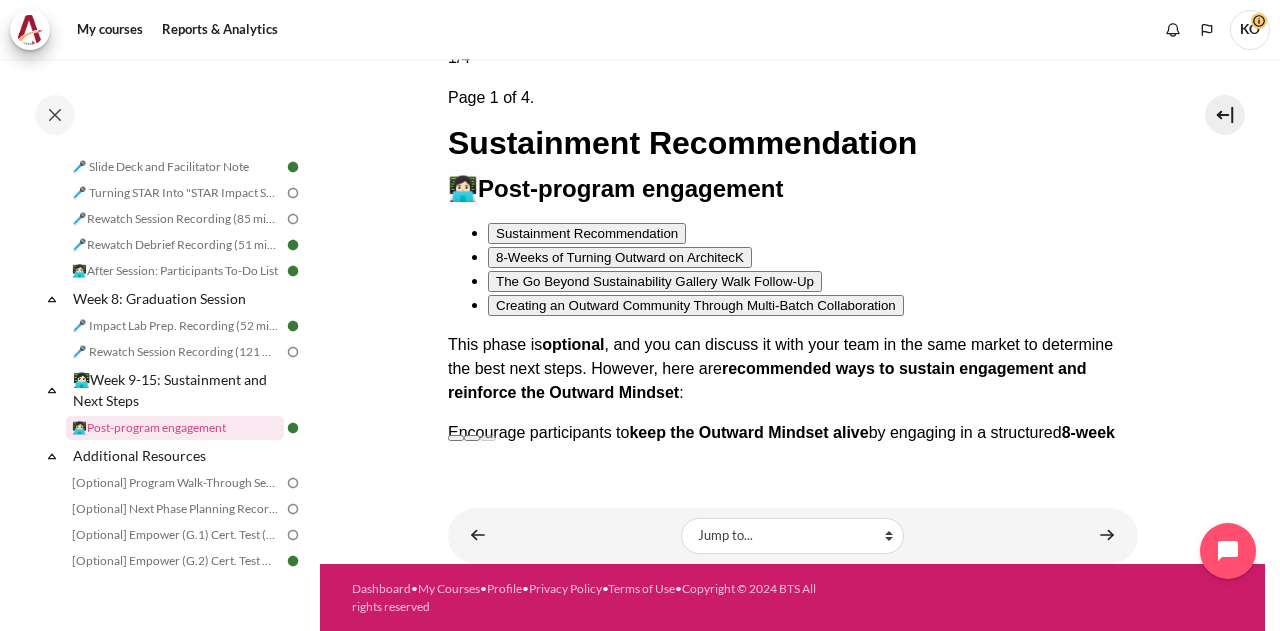 click at bounding box center [471, 437] 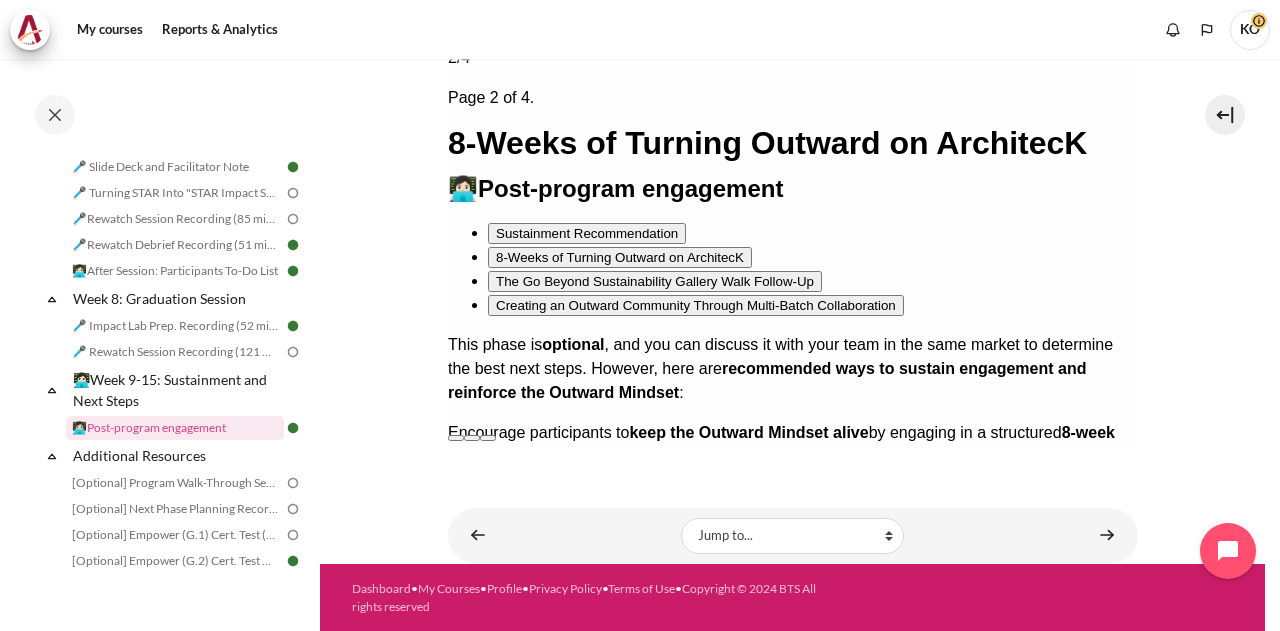 scroll, scrollTop: 346, scrollLeft: 0, axis: vertical 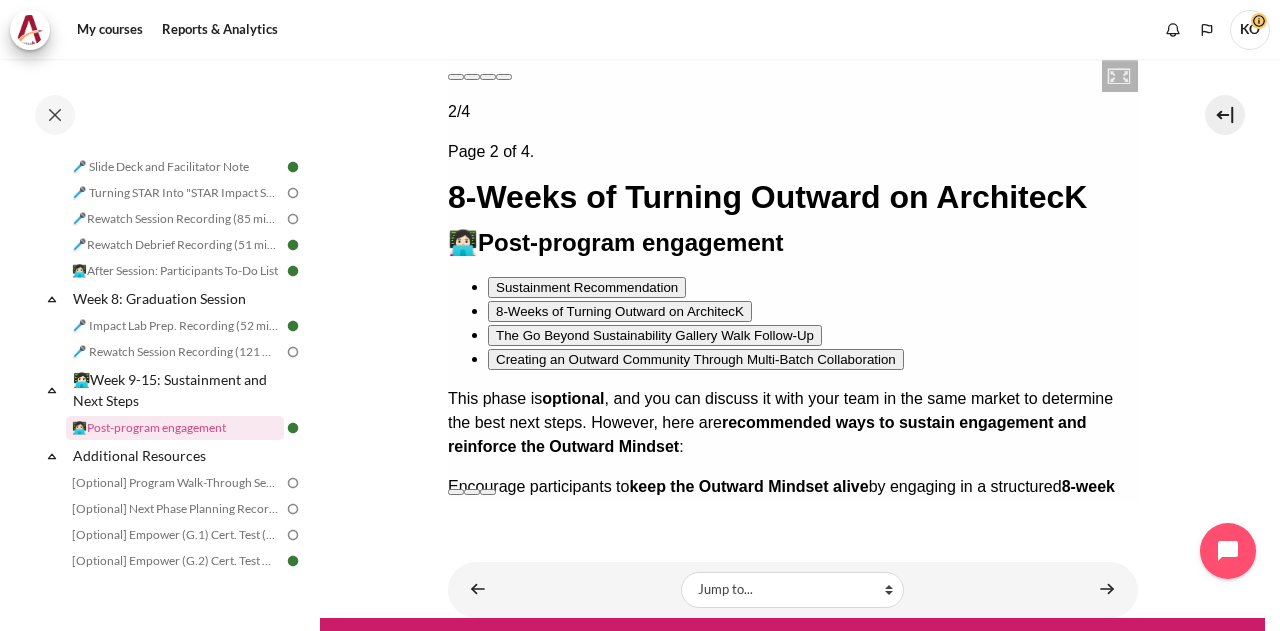 click at bounding box center [471, 491] 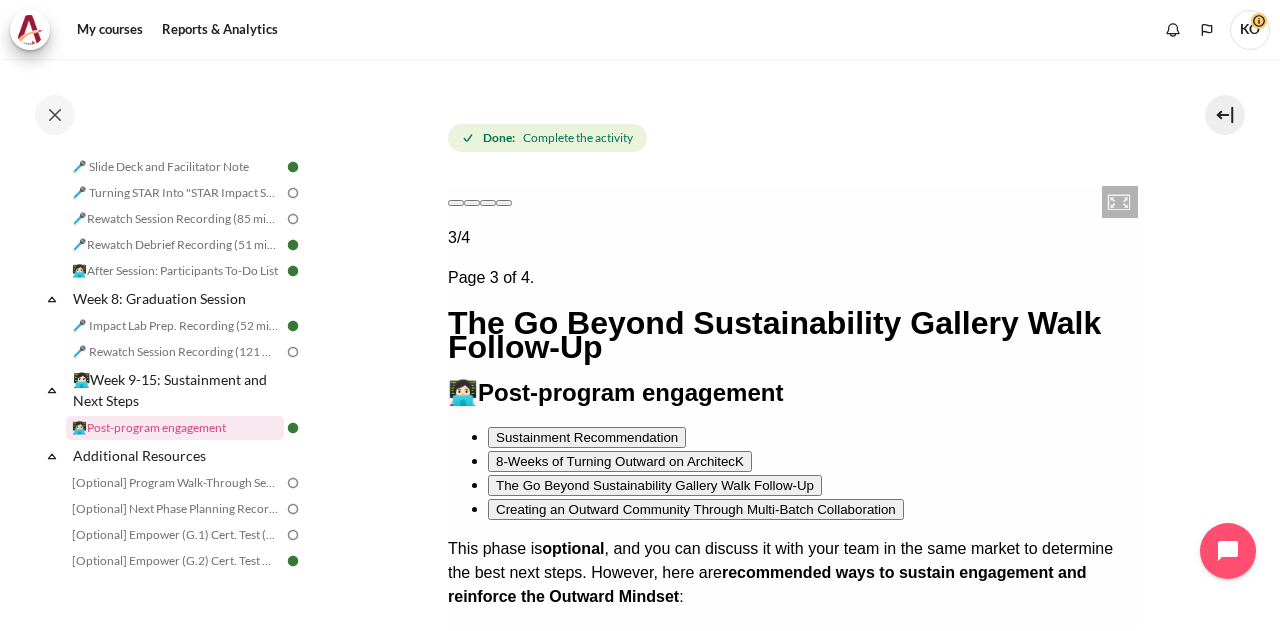 scroll, scrollTop: 400, scrollLeft: 0, axis: vertical 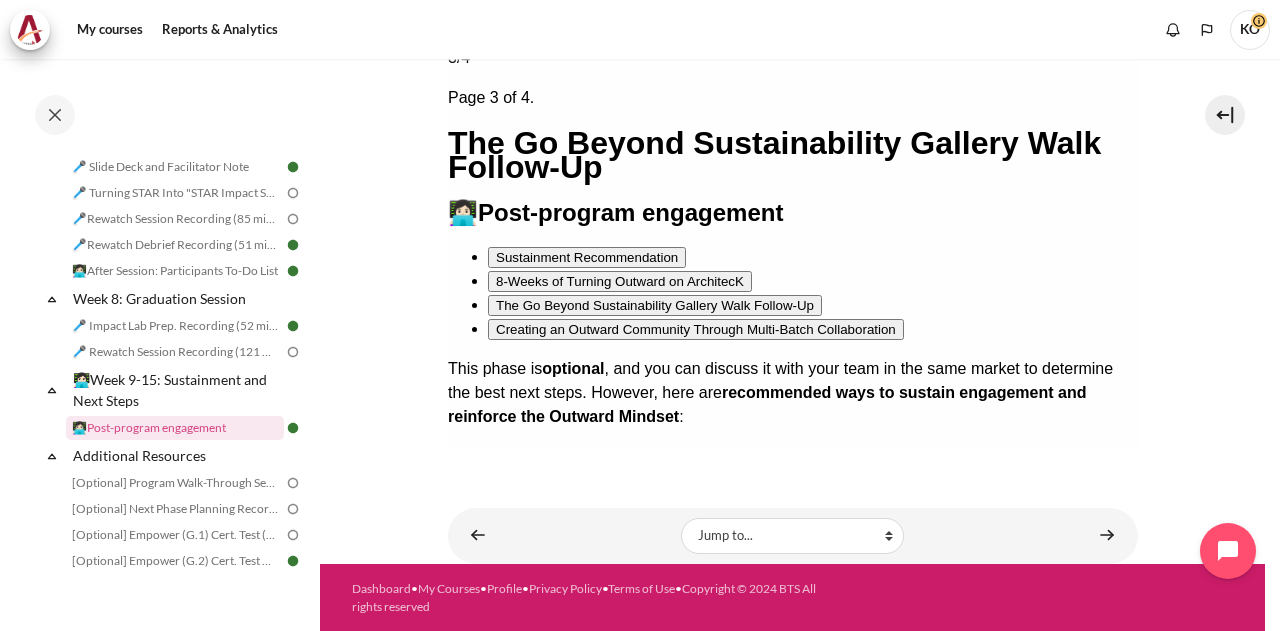 drag, startPoint x: 1084, startPoint y: 419, endPoint x: 1084, endPoint y: 365, distance: 54 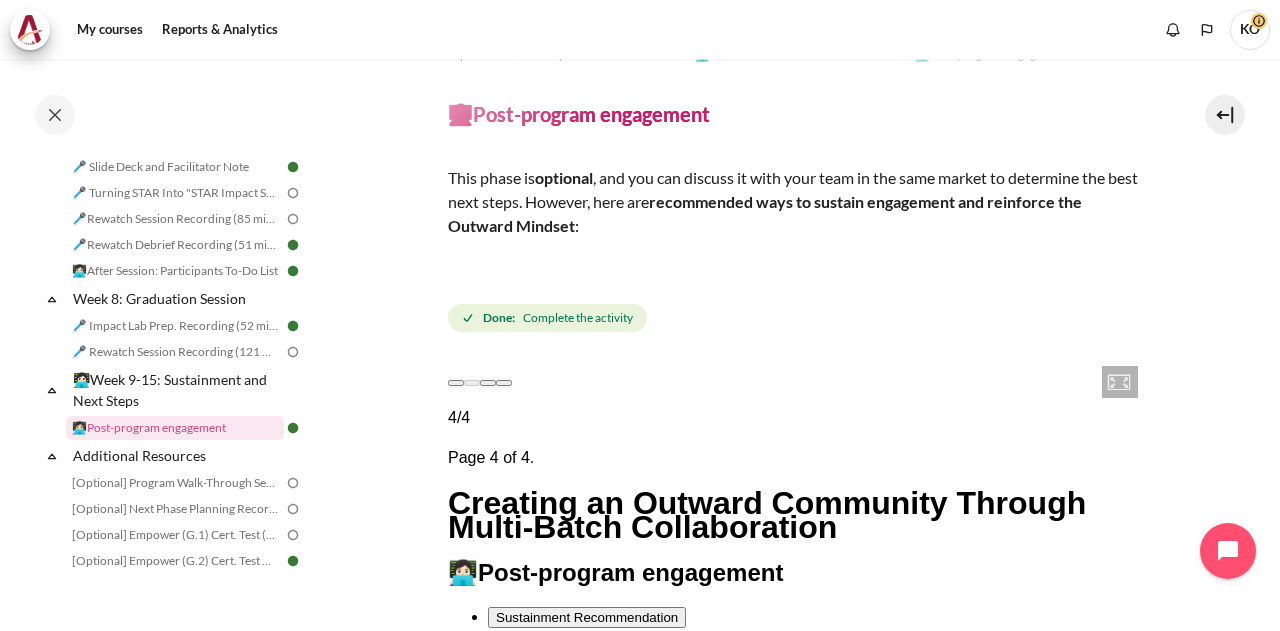 scroll, scrollTop: 0, scrollLeft: 0, axis: both 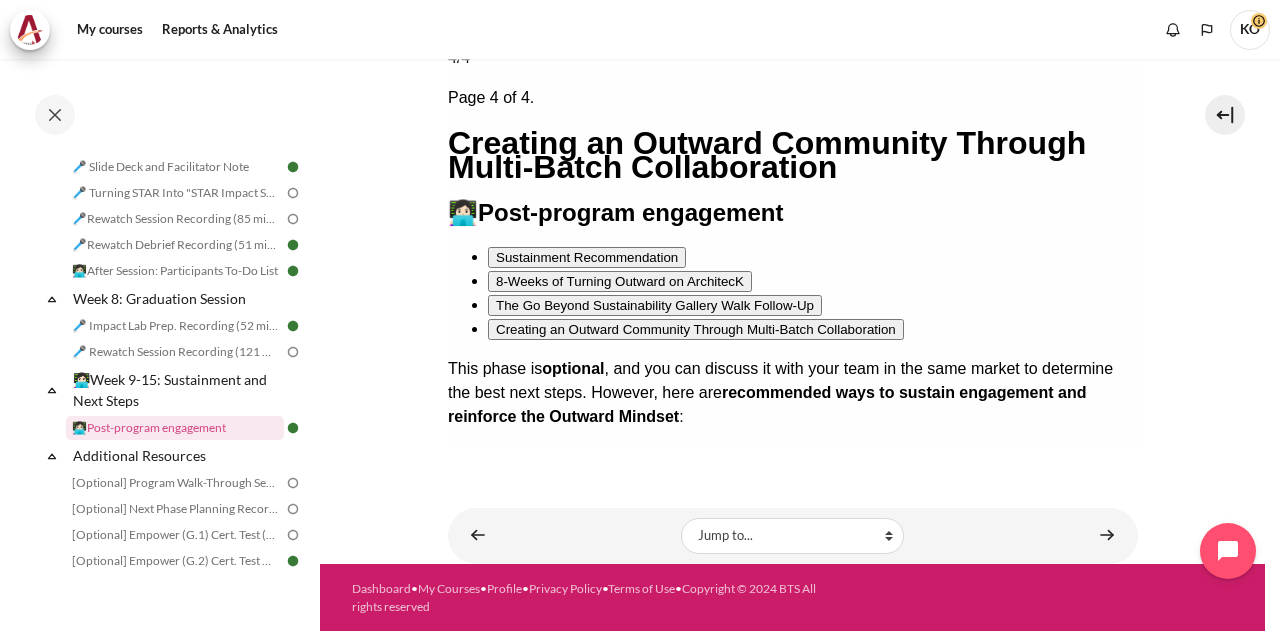 click on "My courses
GoBeyond Facilitator Portal
👩🏻‍💻Week 9-15: Sustainment and Next Steps
👩🏻‍💻Post-program engagement
👩🏻‍💻Post-program engagement
optional :" at bounding box center [792, 111] 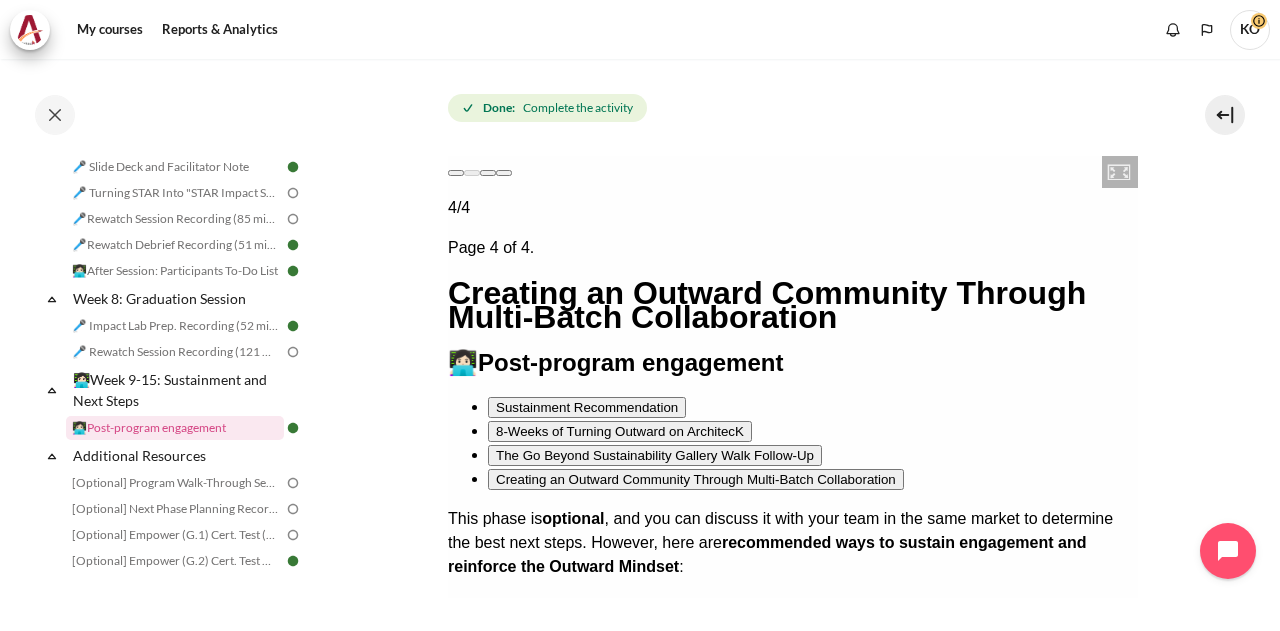 scroll, scrollTop: 400, scrollLeft: 0, axis: vertical 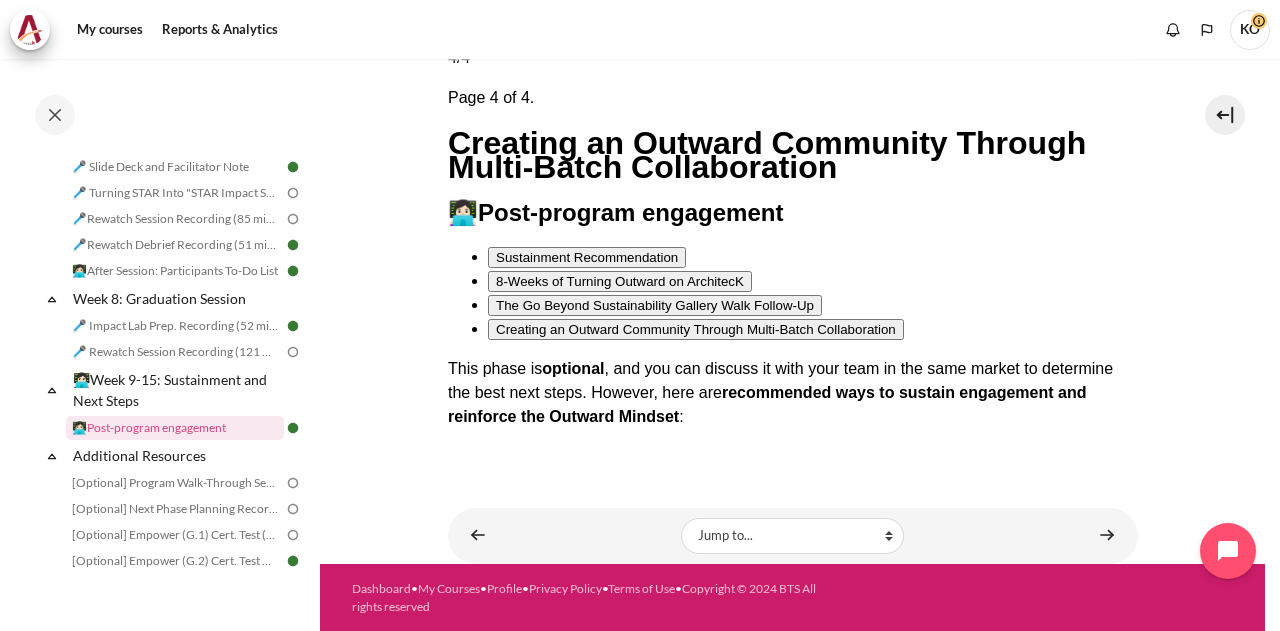 click on "My courses
GoBeyond Facilitator Portal
👩🏻‍💻Week 9-15: Sustainment and Next Steps
👩🏻‍💻Post-program engagement
👩🏻‍💻Post-program engagement
optional :" at bounding box center (792, 111) 